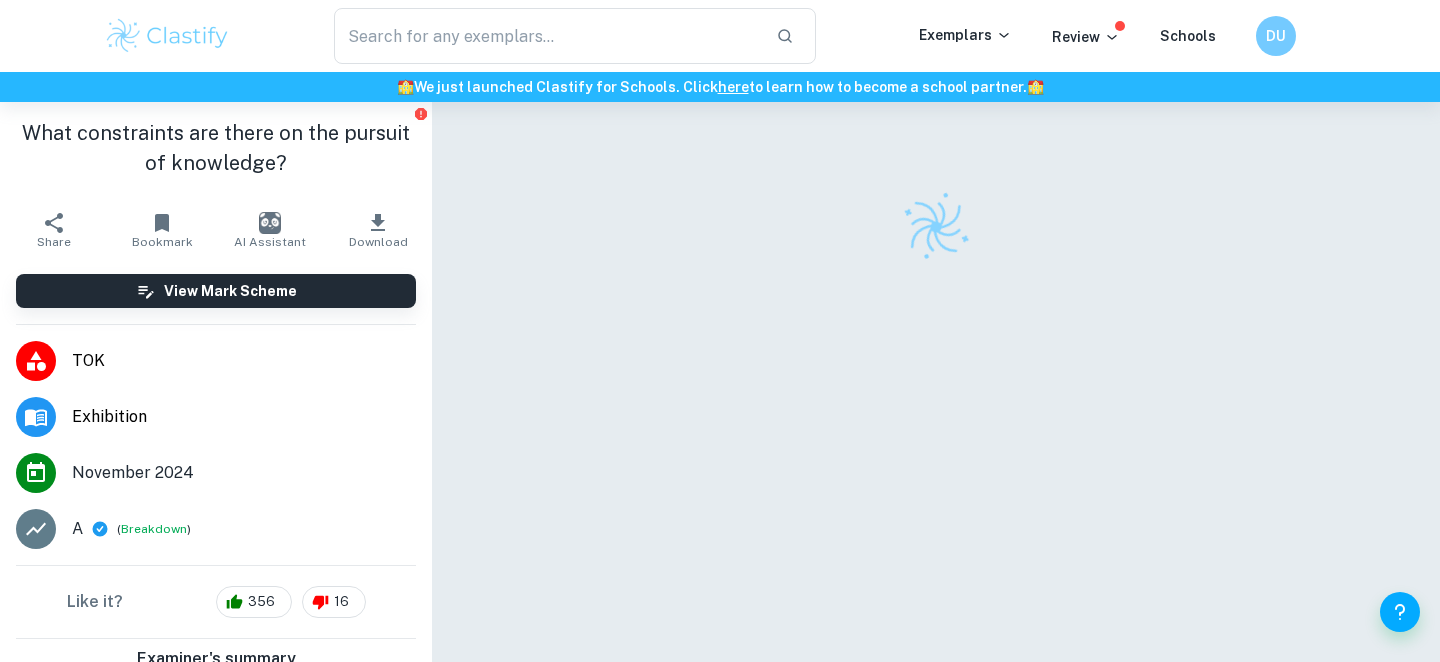 scroll, scrollTop: 0, scrollLeft: 0, axis: both 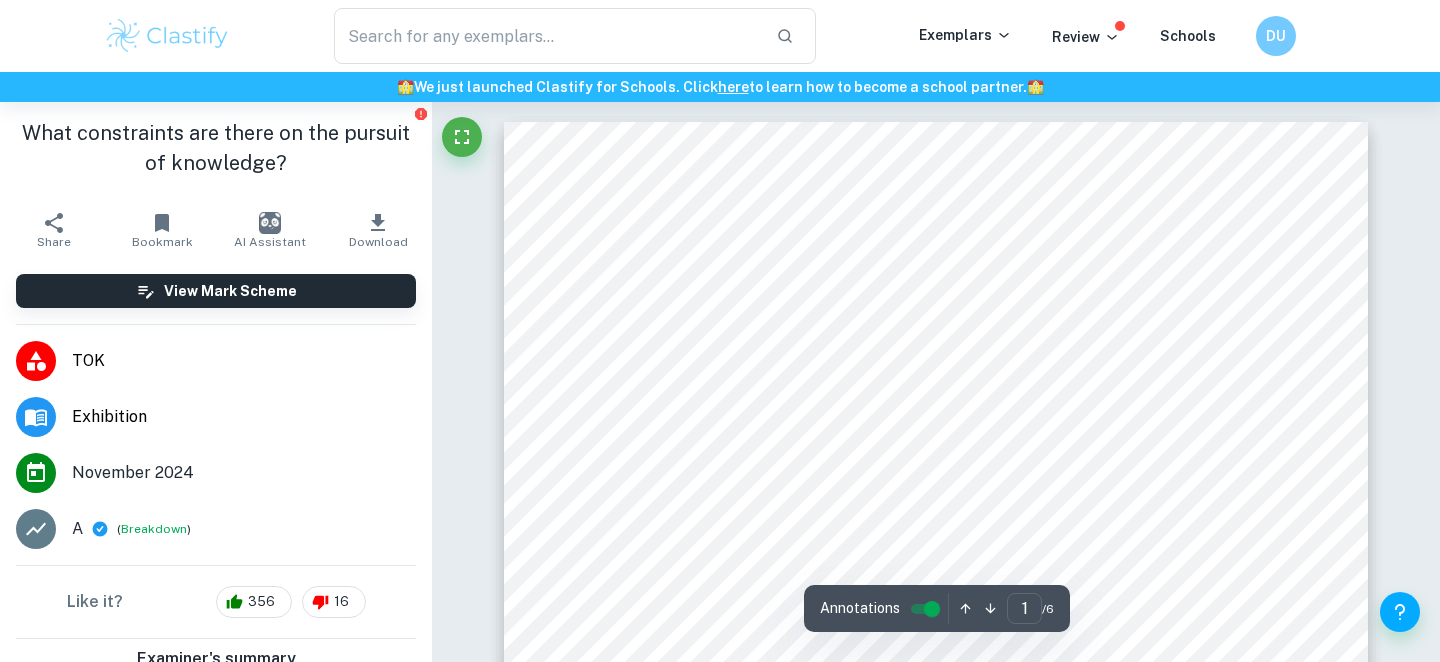 click 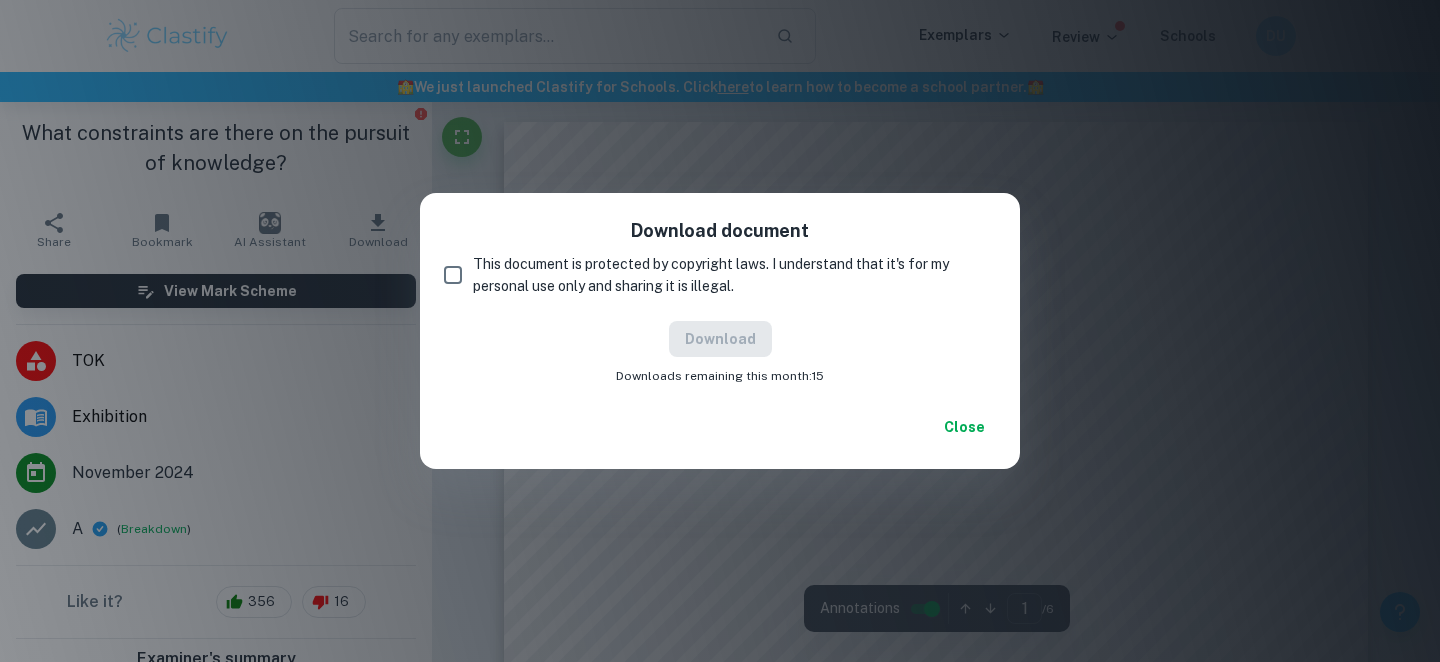 click on "This document is protected by copyright laws. I understand that it's for my personal use only and sharing it is illegal." at bounding box center (453, 275) 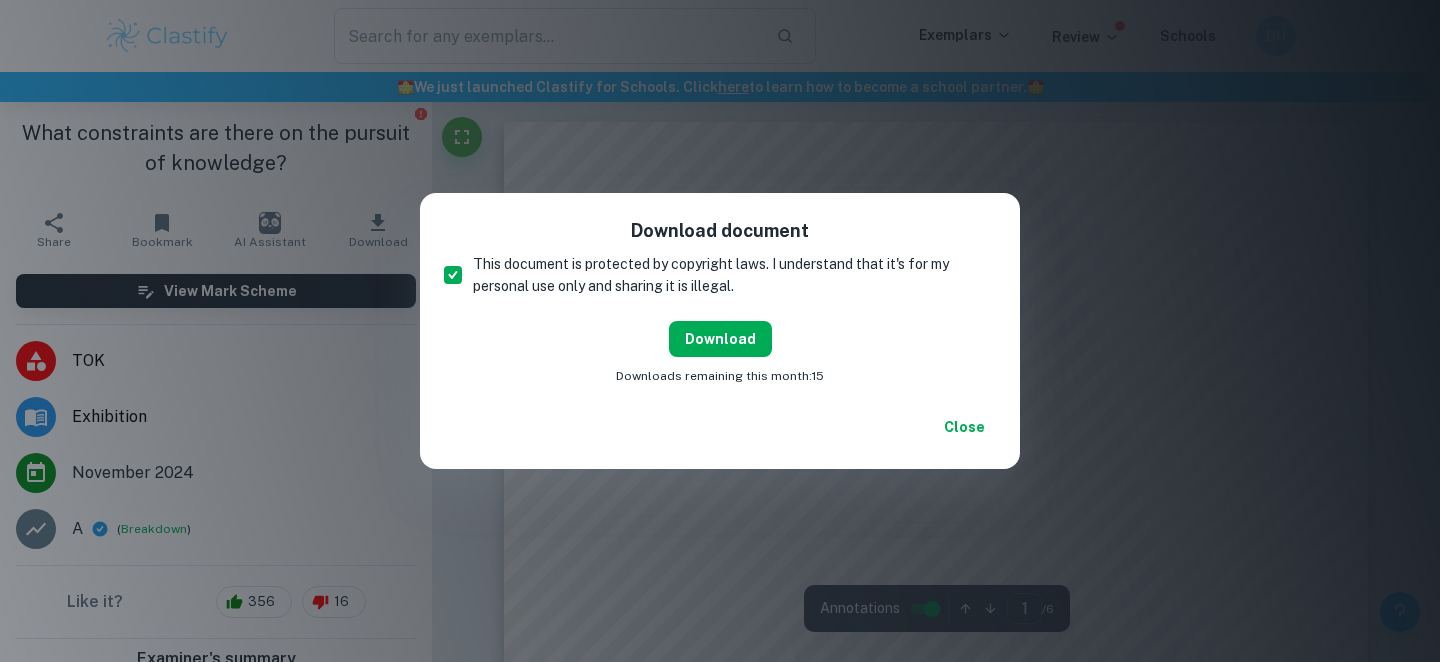click on "Download" at bounding box center (720, 339) 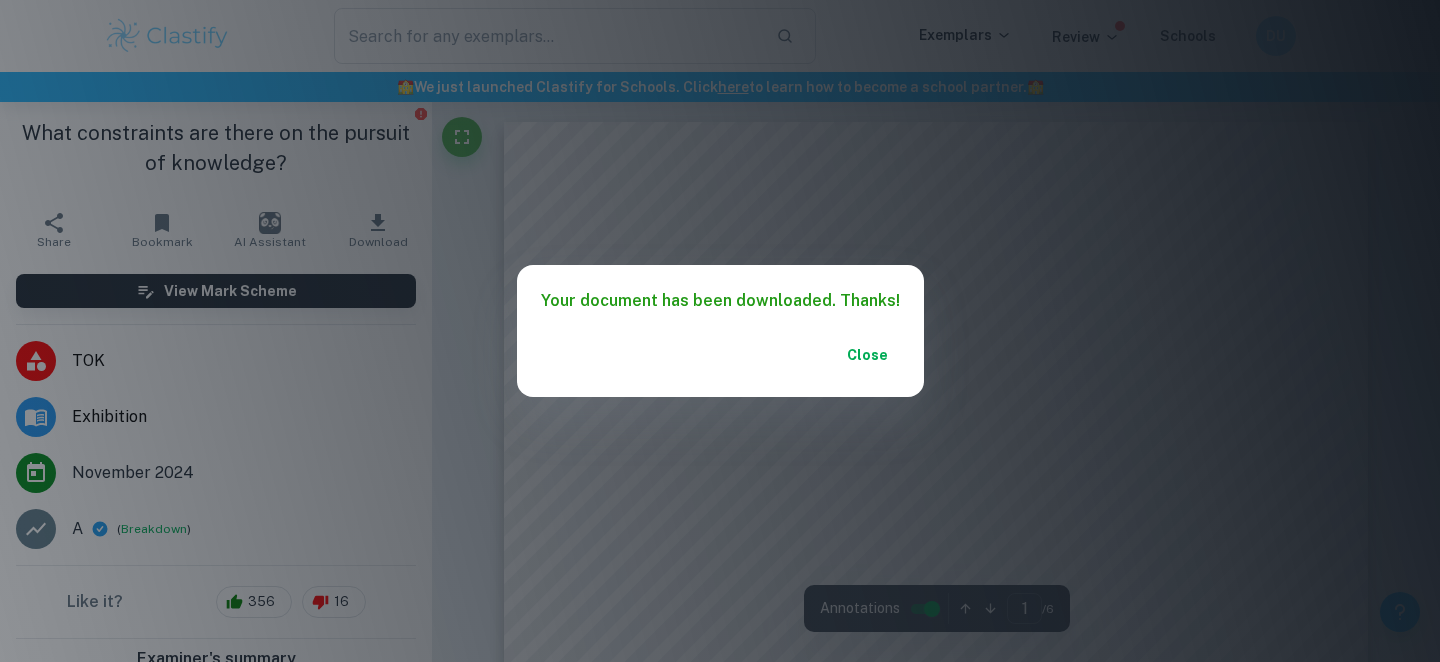 click on "Your document has been downloaded. Thanks! Close" at bounding box center [720, 331] 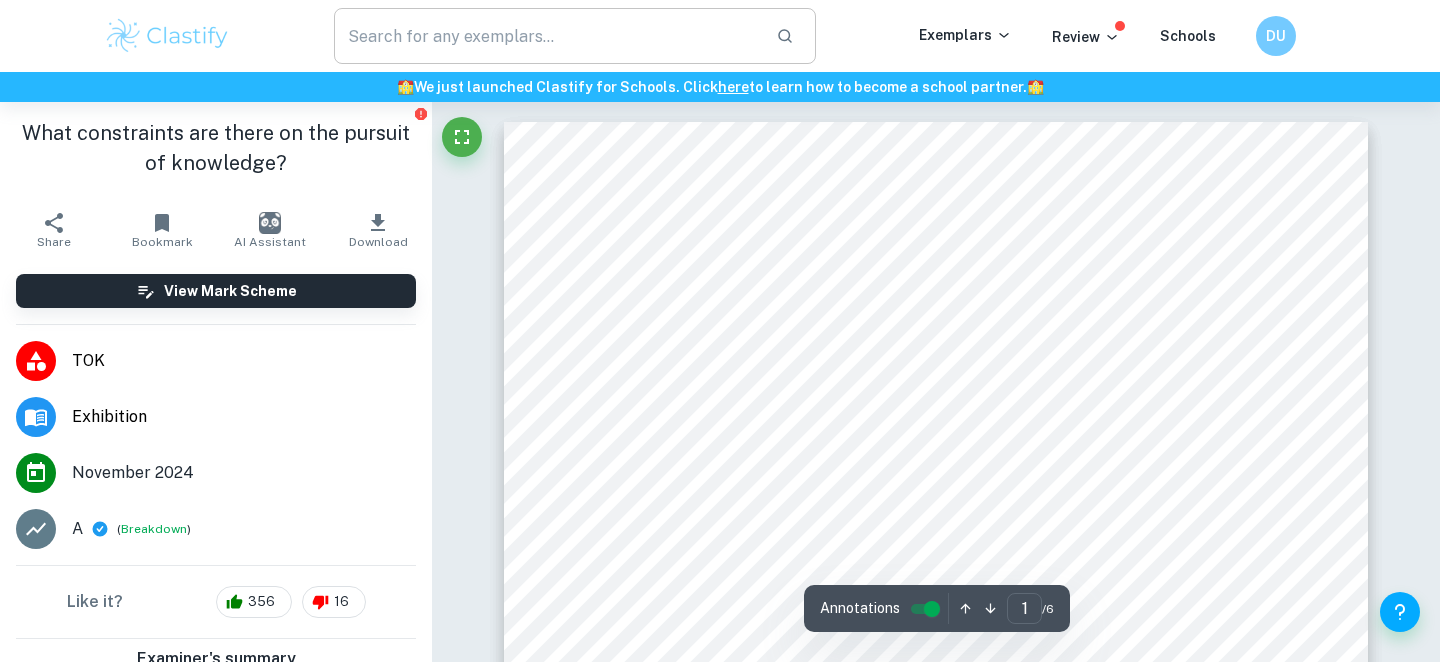 click at bounding box center (547, 36) 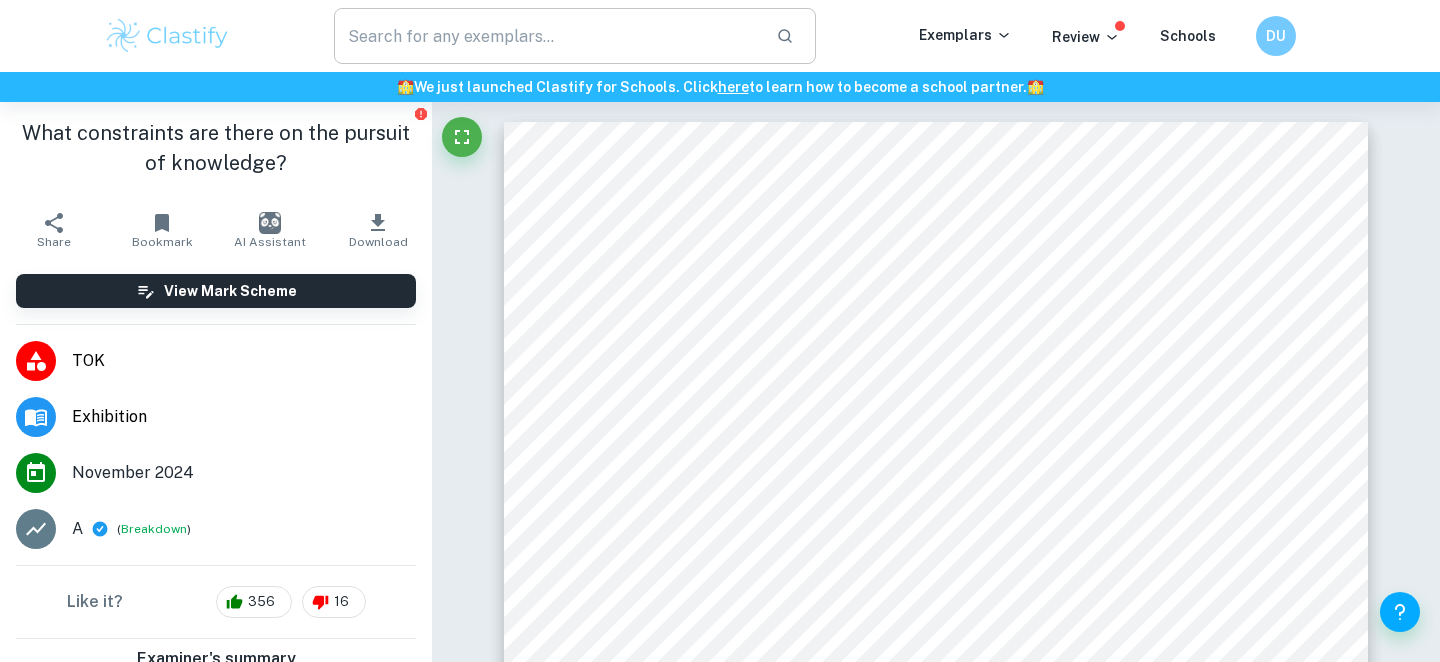 click at bounding box center [547, 36] 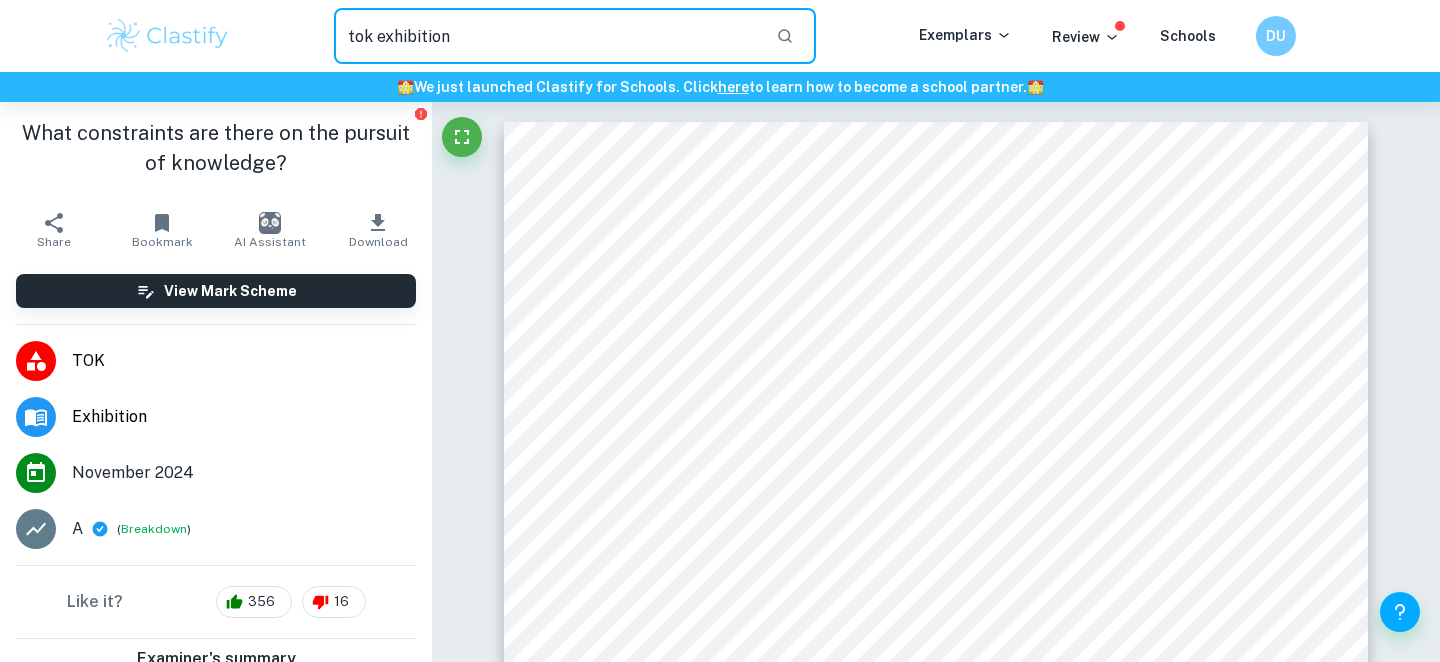 type on "tok exhibition" 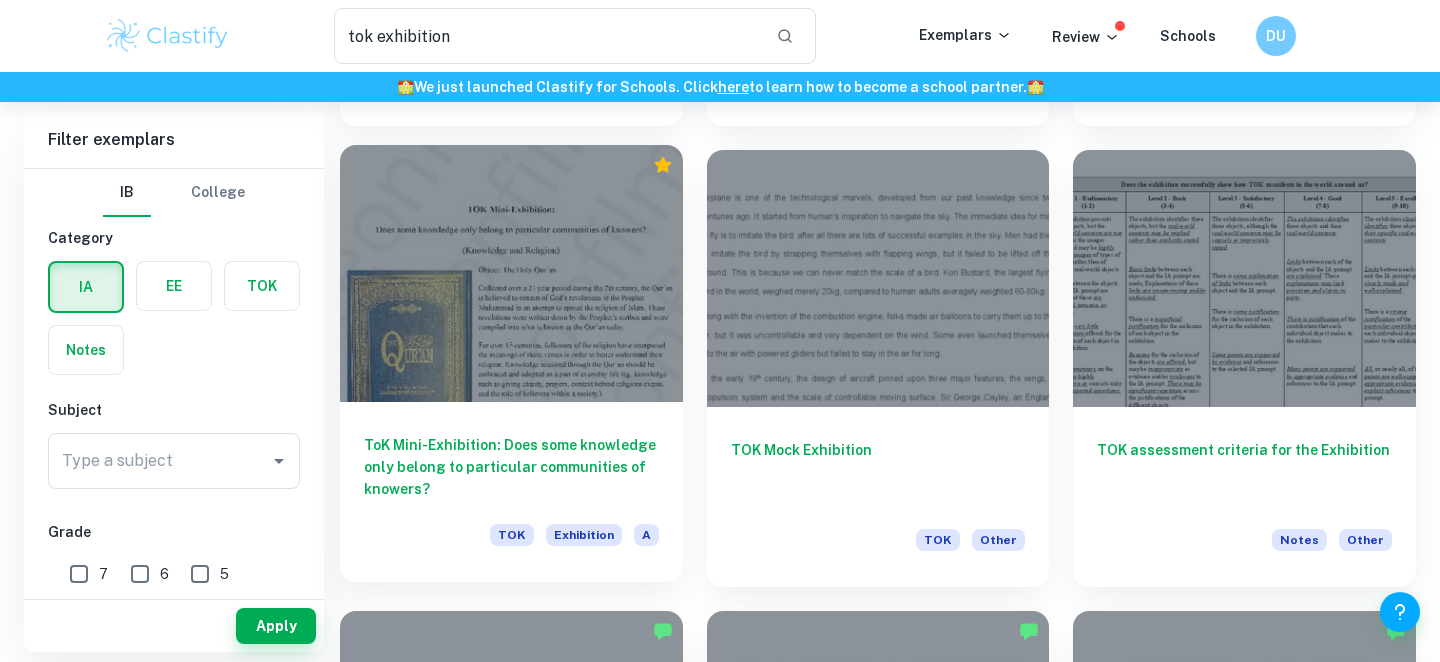 scroll, scrollTop: 1913, scrollLeft: 0, axis: vertical 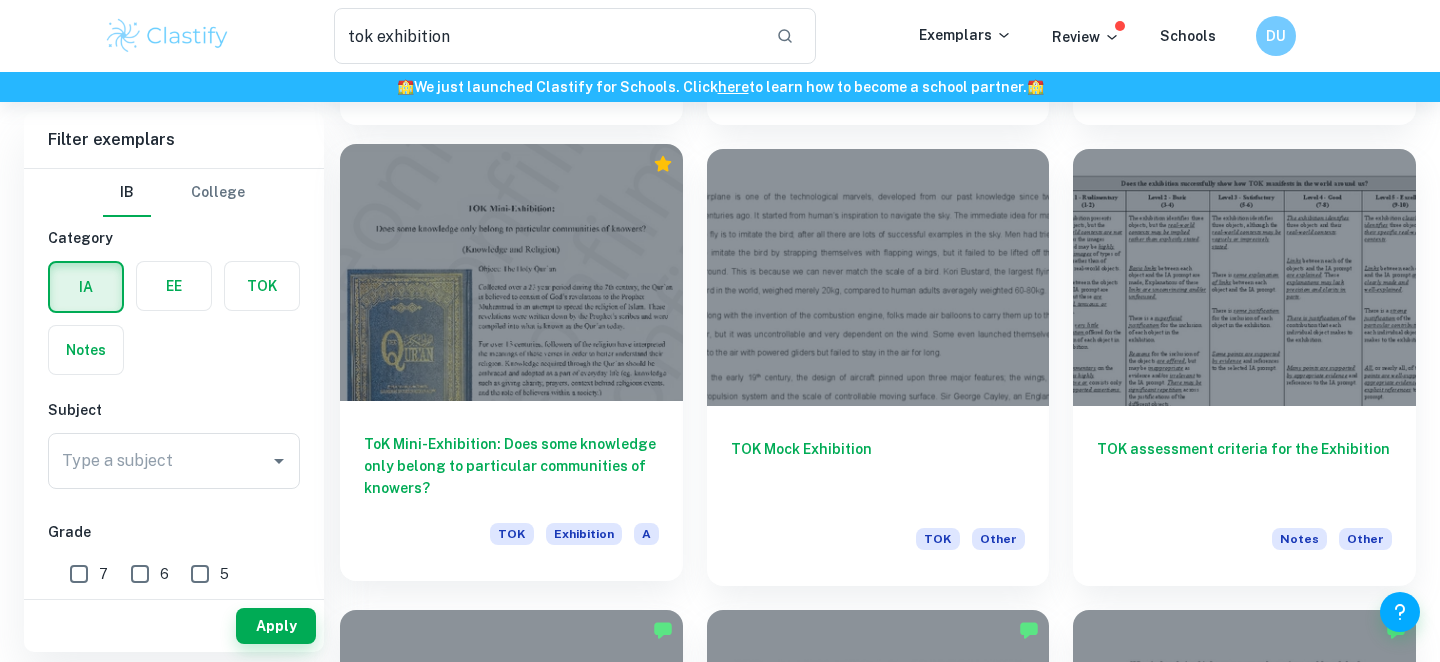 click at bounding box center [511, 272] 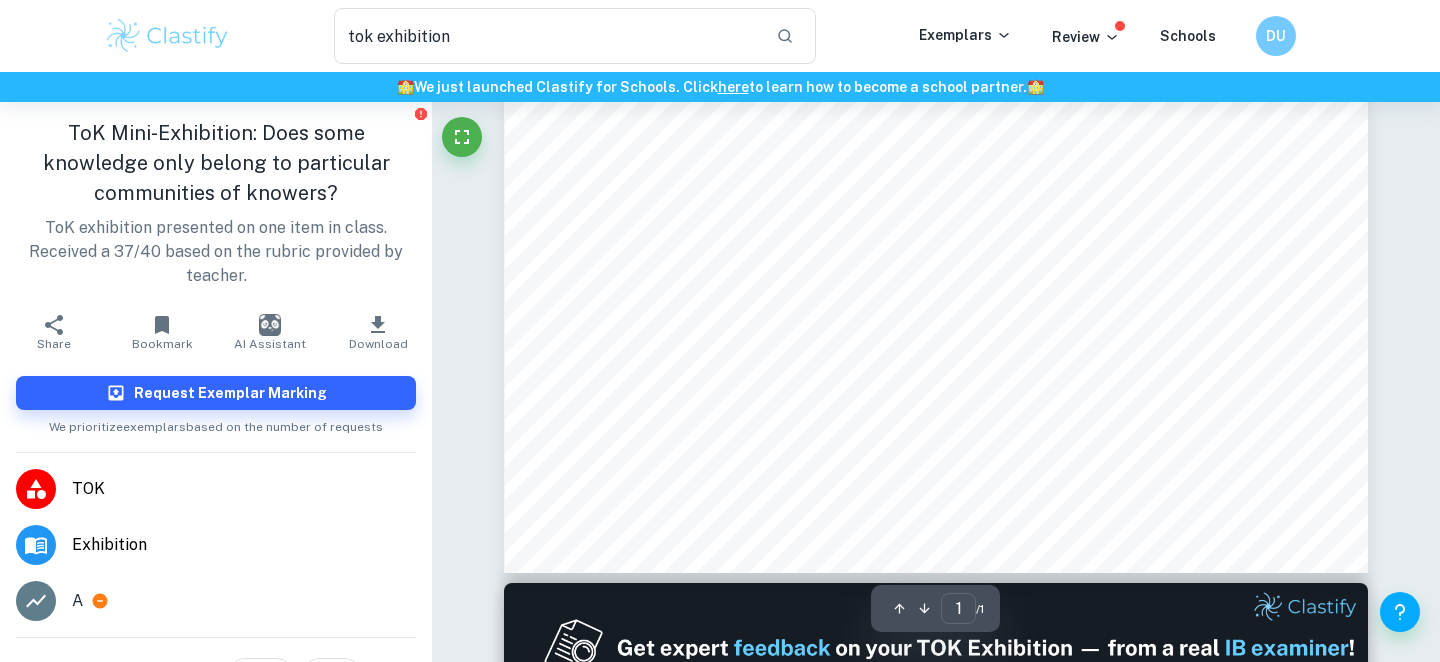 scroll, scrollTop: 276, scrollLeft: 0, axis: vertical 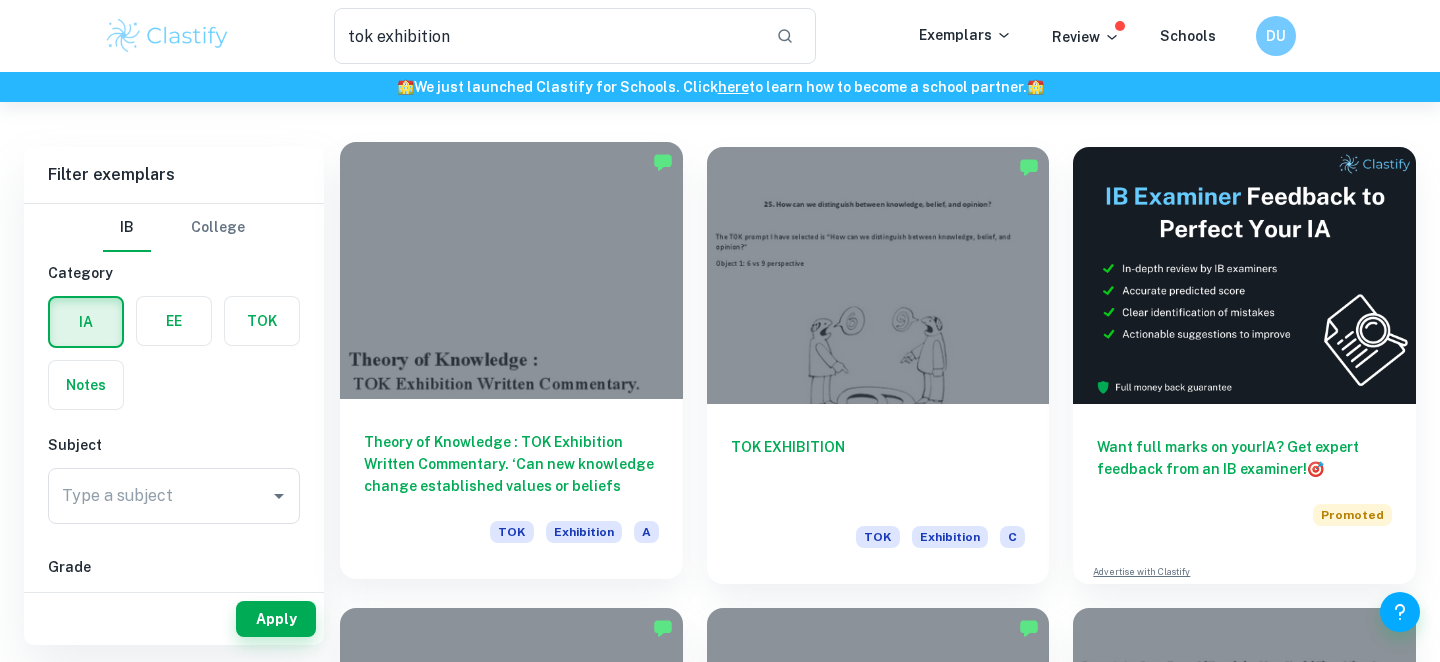 click at bounding box center (511, 270) 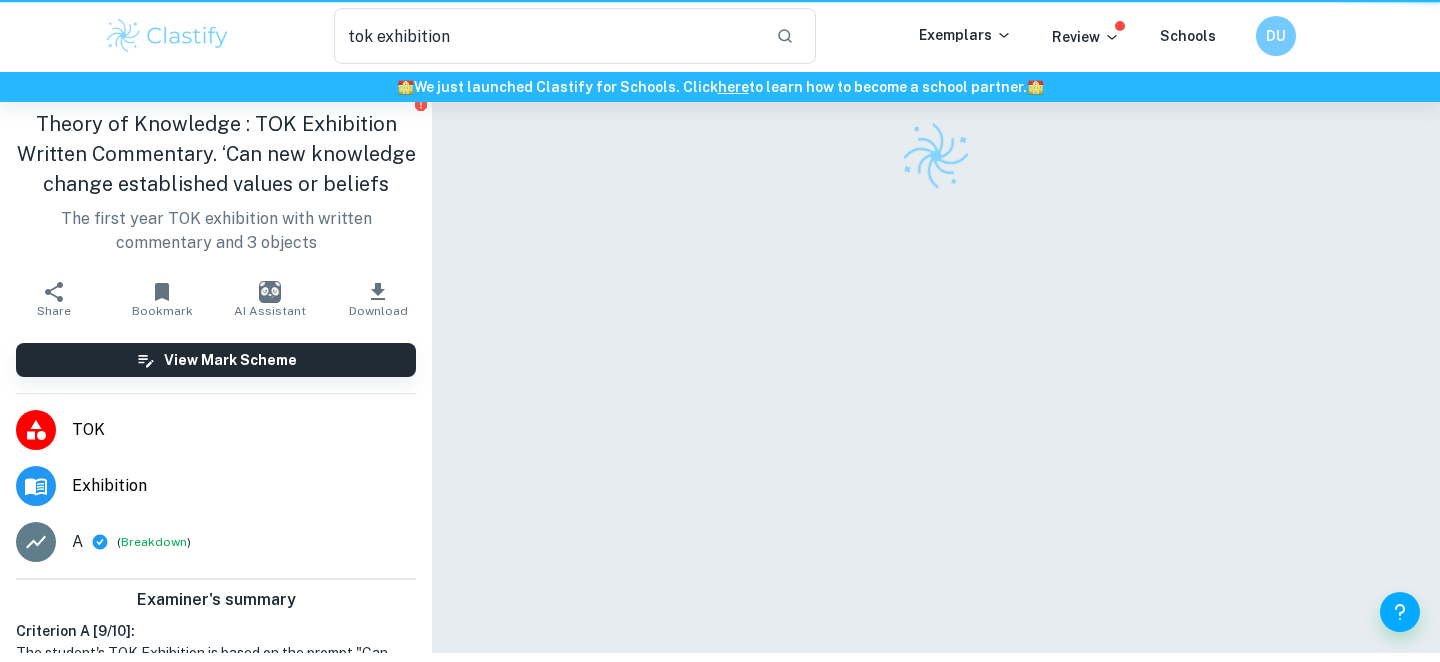 scroll, scrollTop: 0, scrollLeft: 0, axis: both 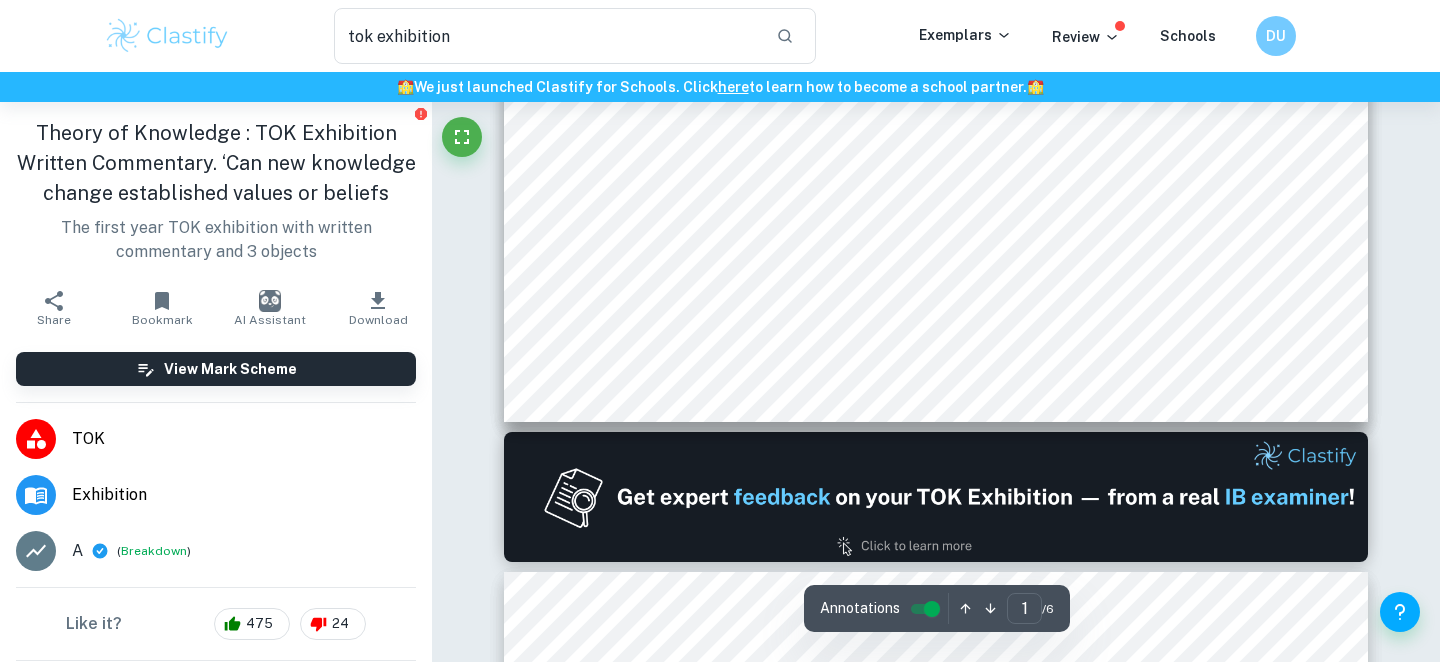 type on "2" 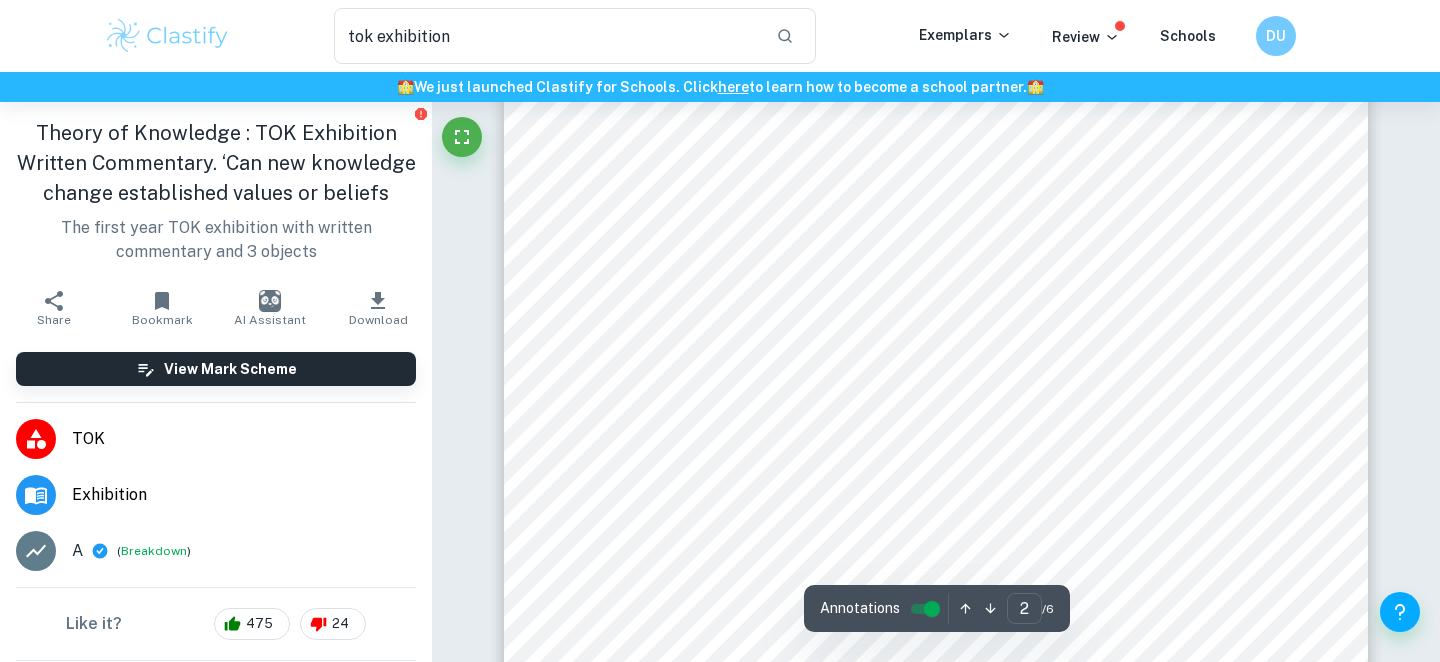 scroll, scrollTop: 1543, scrollLeft: 0, axis: vertical 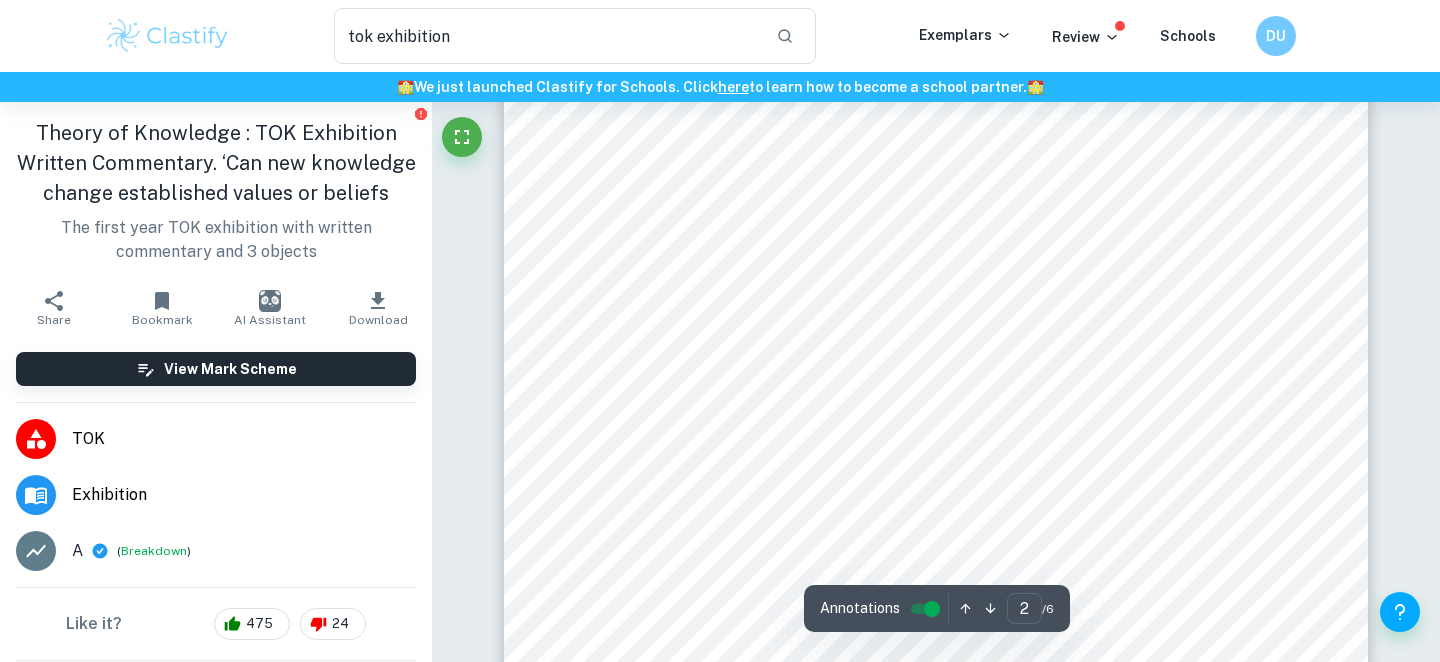 click 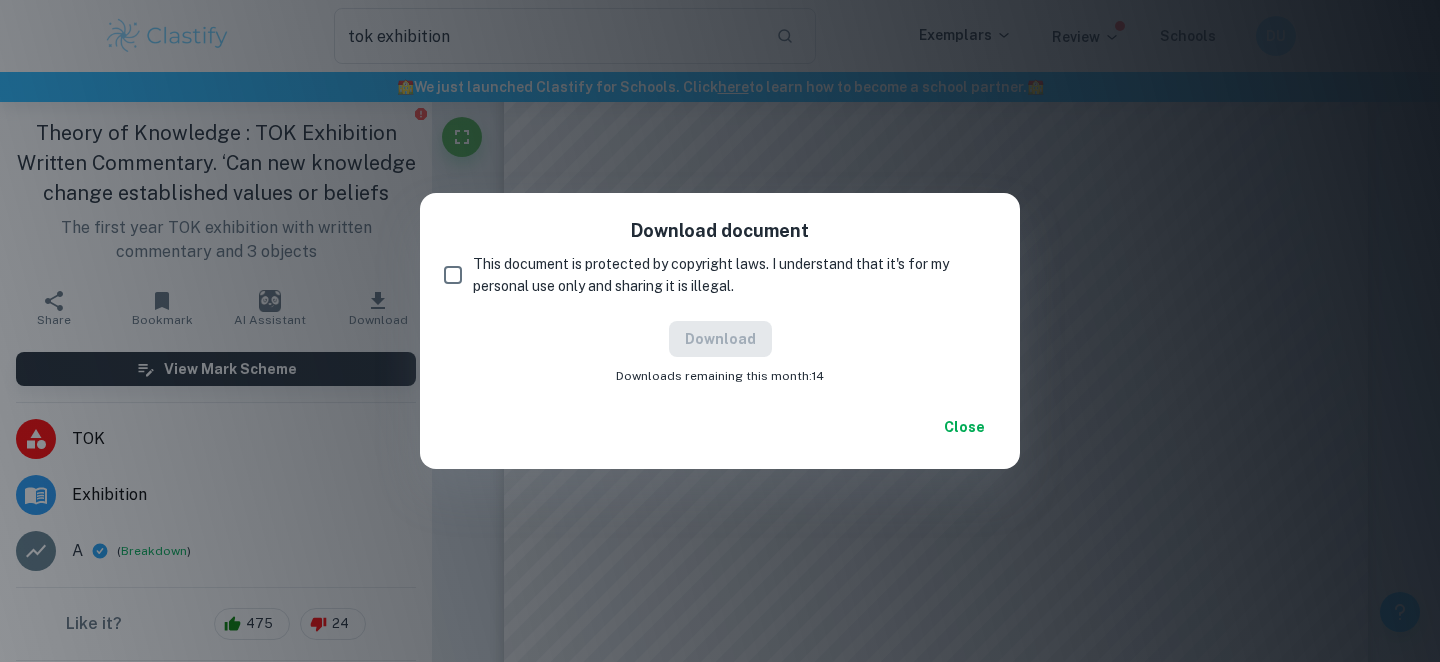 click on "This document is protected by copyright laws. I understand that it's for my personal use only and sharing it is illegal." at bounding box center [453, 275] 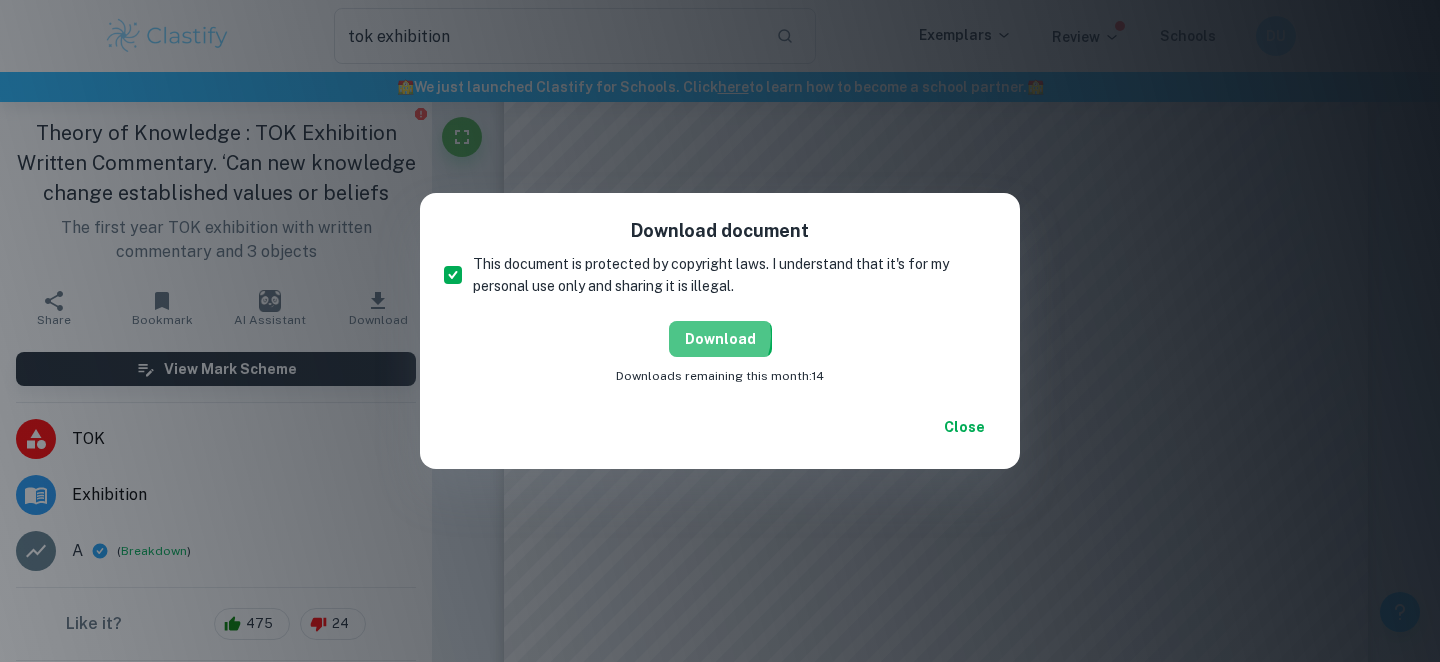 click on "Download" at bounding box center (720, 339) 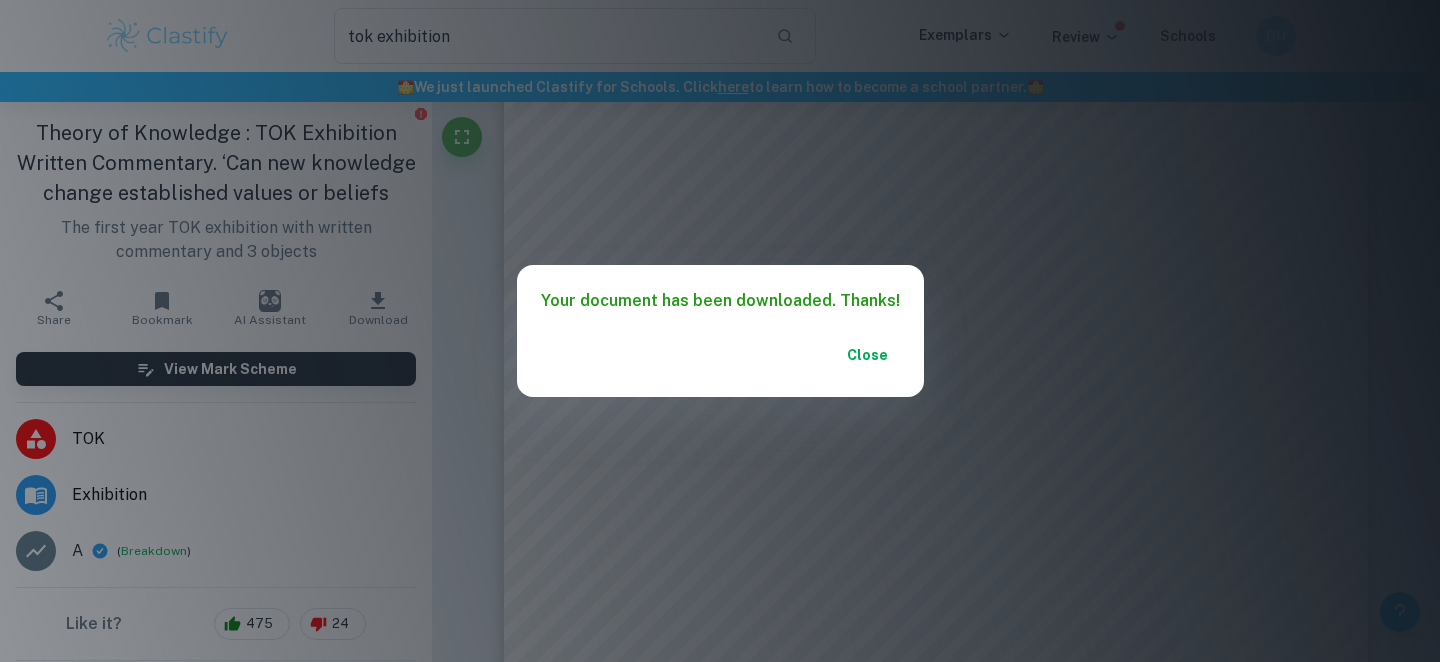 click on "Close" at bounding box center [868, 355] 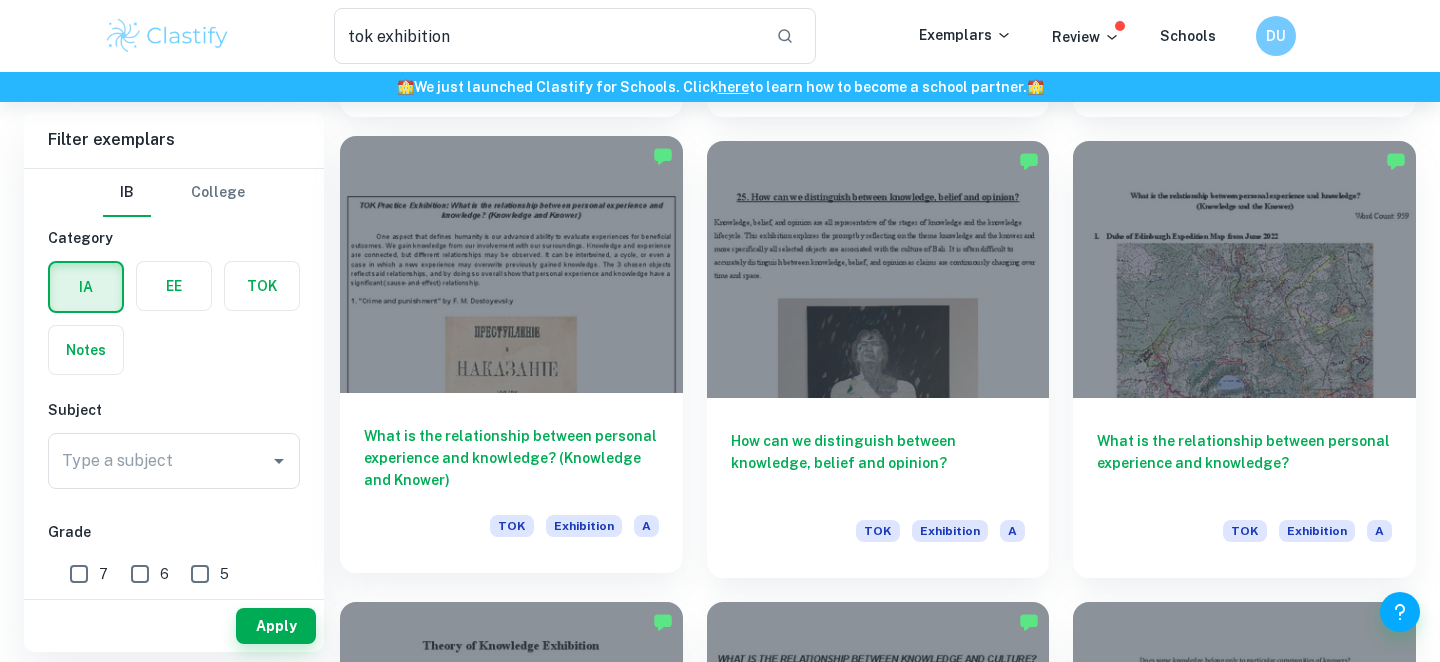 scroll, scrollTop: 2378, scrollLeft: 0, axis: vertical 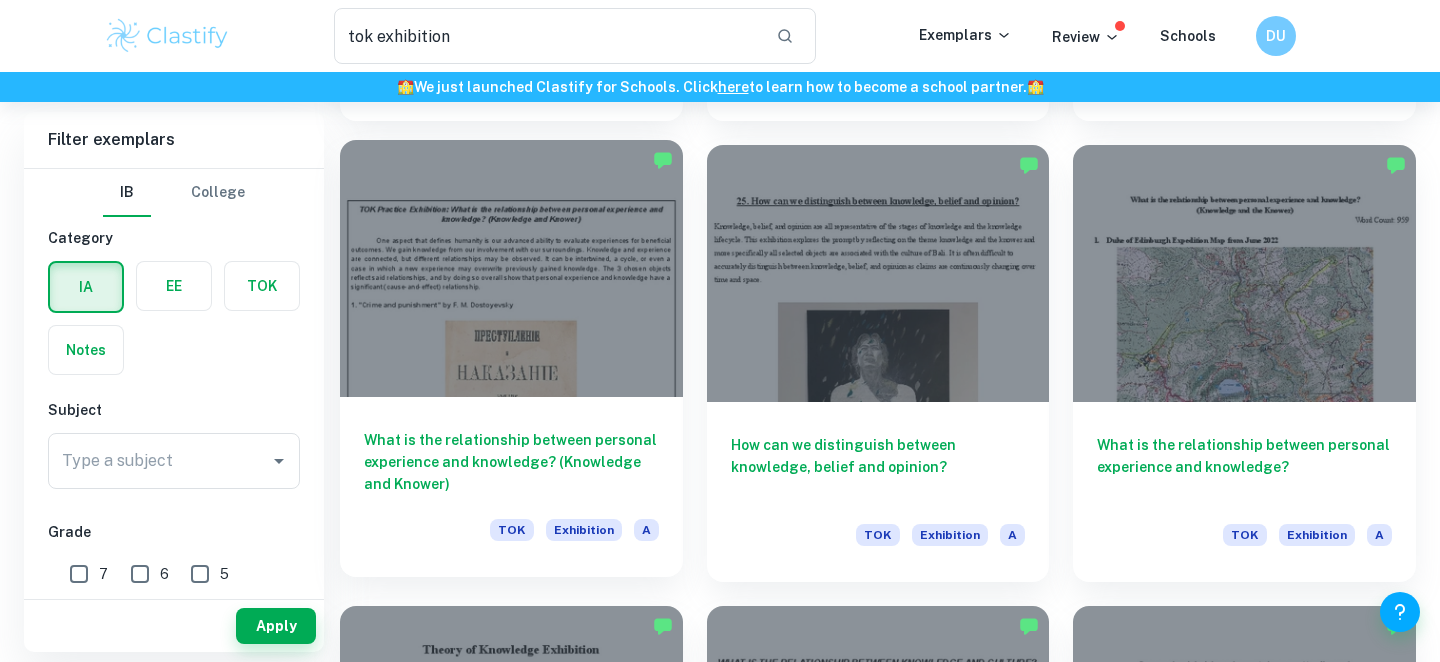 click at bounding box center [511, 268] 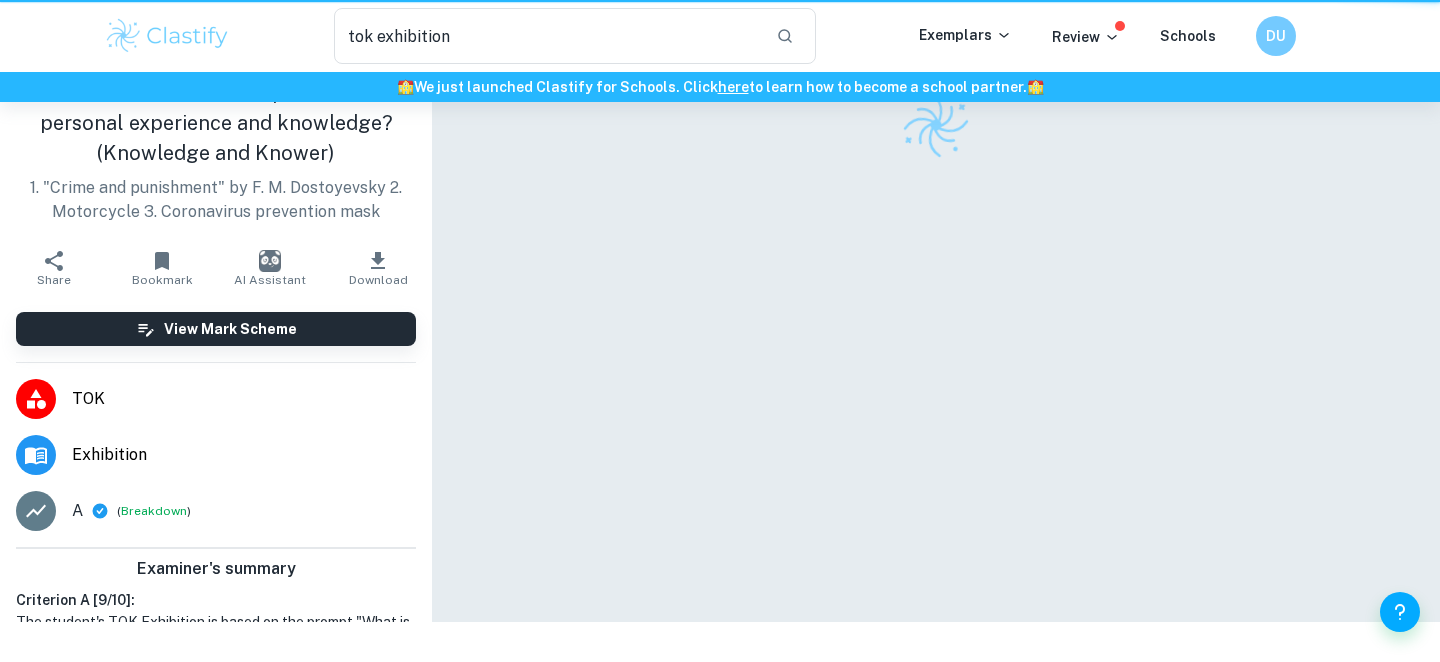 scroll, scrollTop: 0, scrollLeft: 0, axis: both 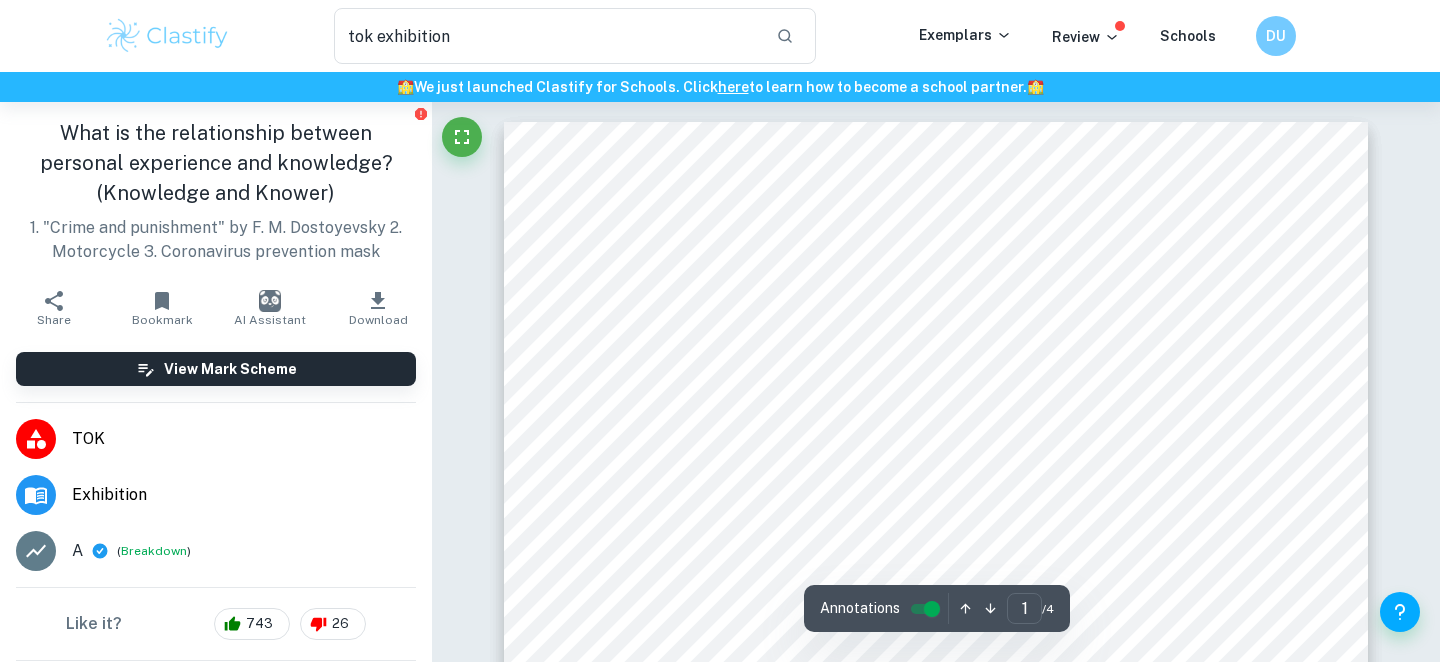 click on "Download" at bounding box center (378, 308) 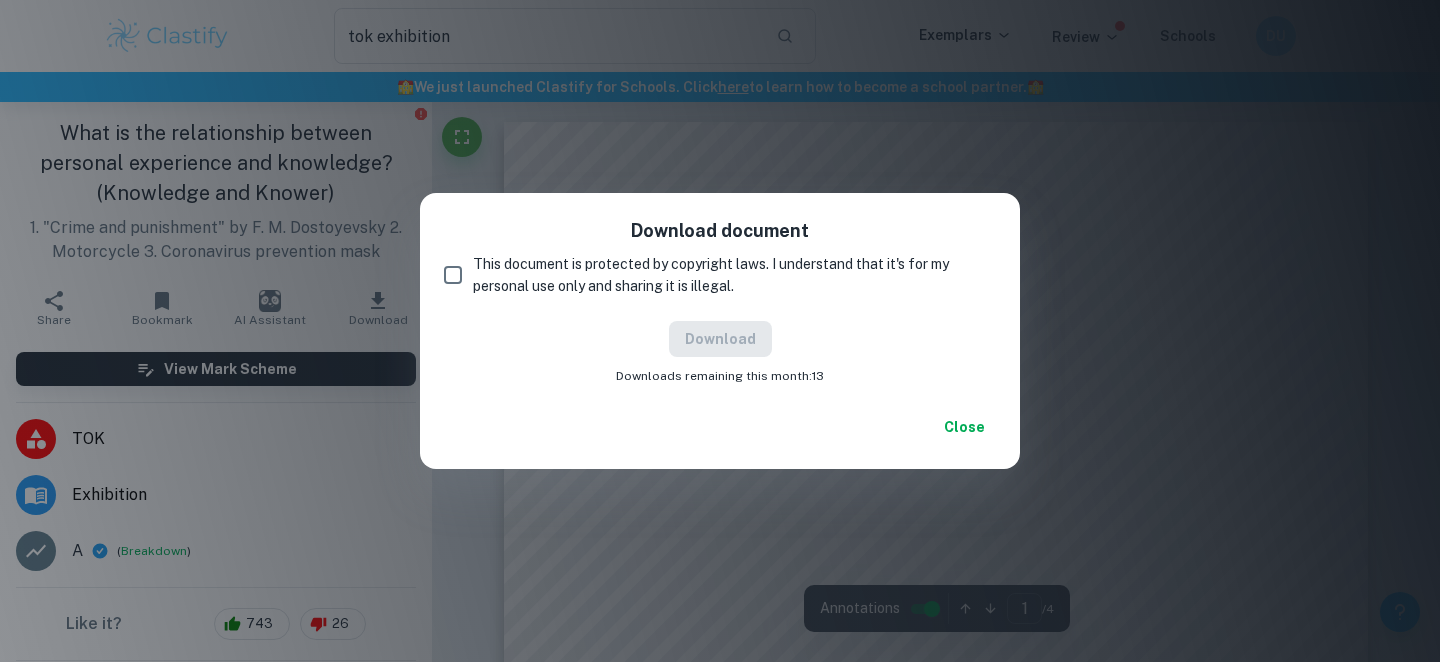click on "This document is protected by copyright laws. I understand that it's for my personal use only and sharing it is illegal." at bounding box center (726, 275) 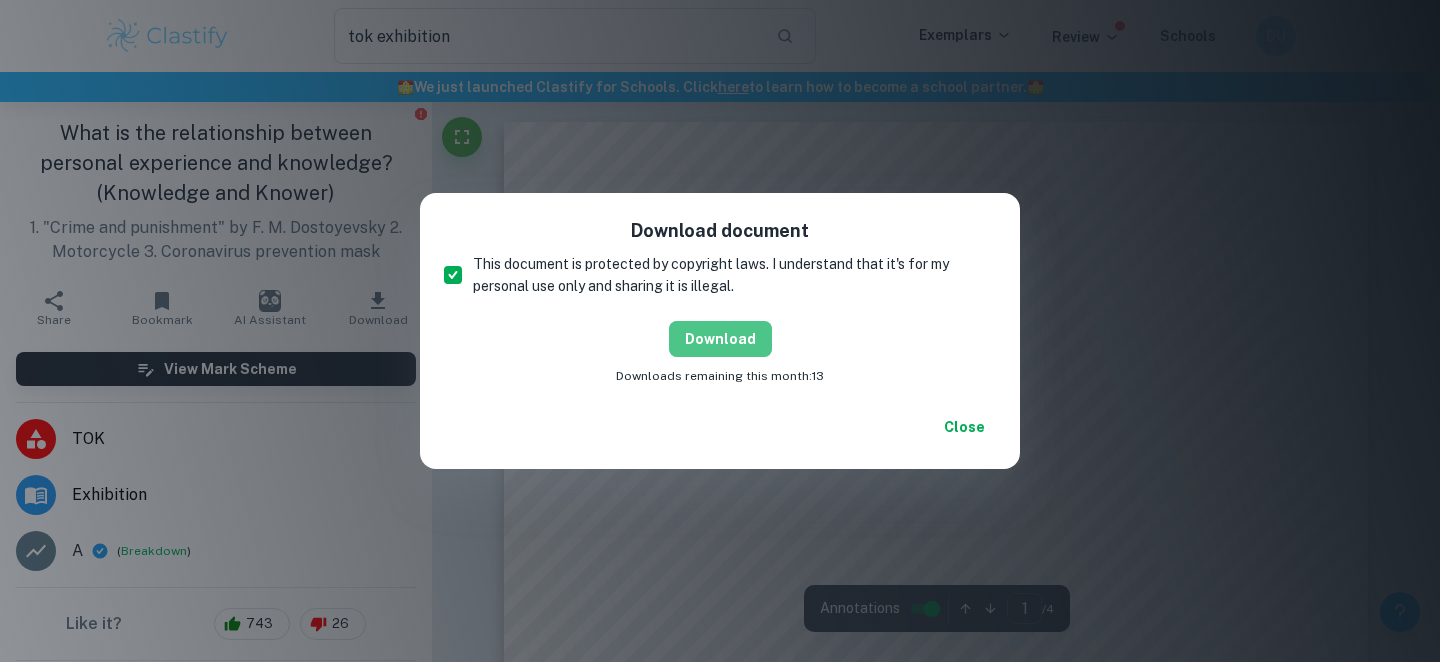 click on "Download" at bounding box center (720, 339) 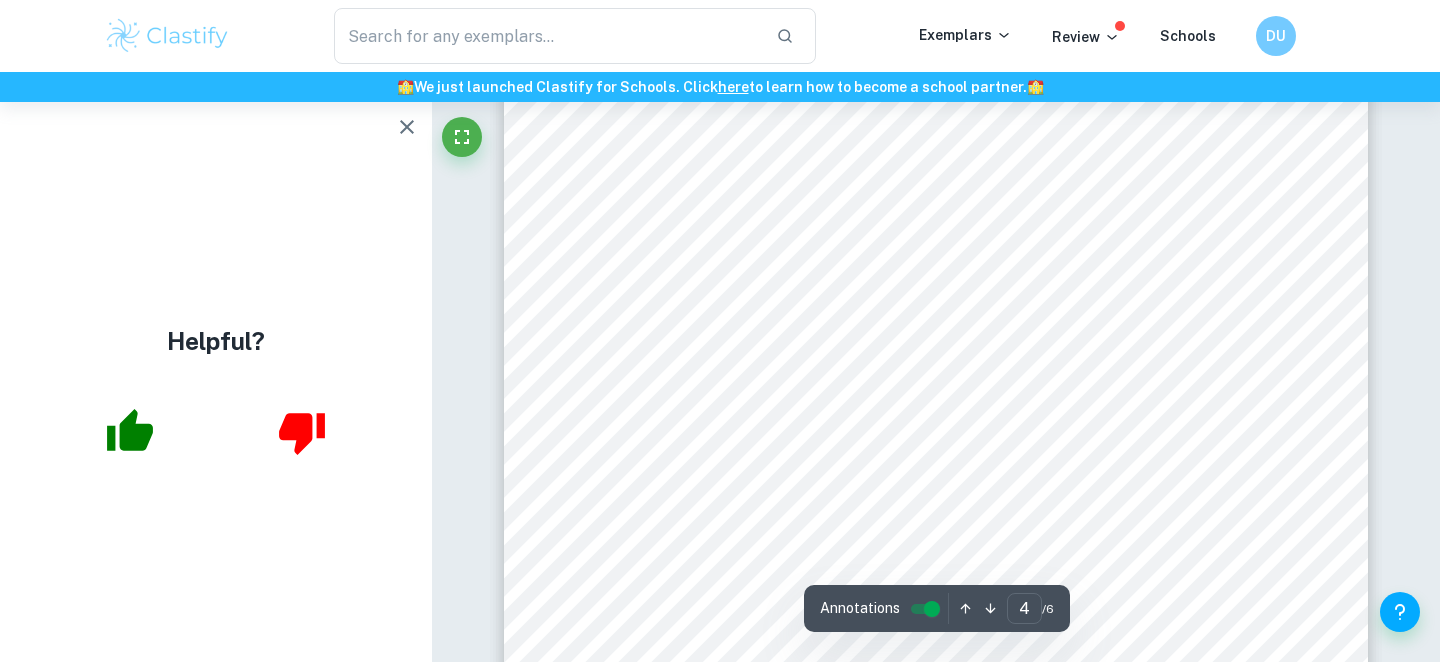 scroll, scrollTop: 4493, scrollLeft: 0, axis: vertical 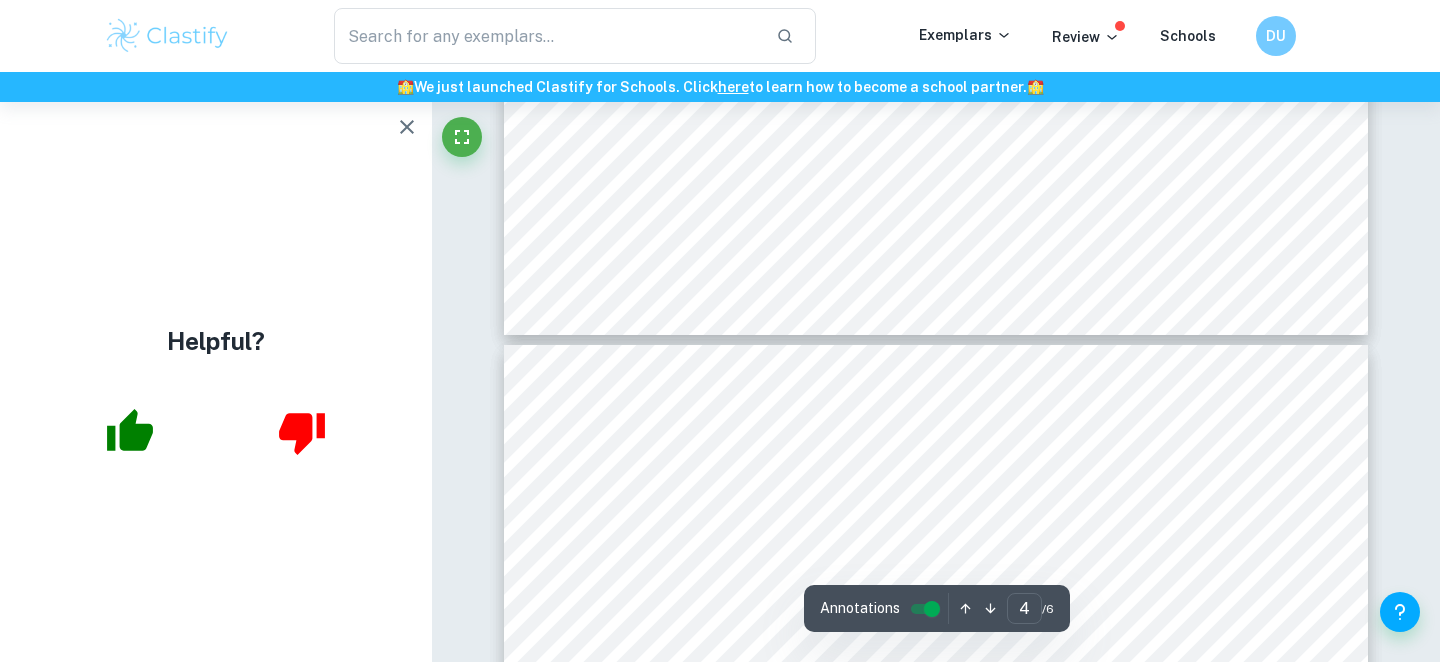type on "5" 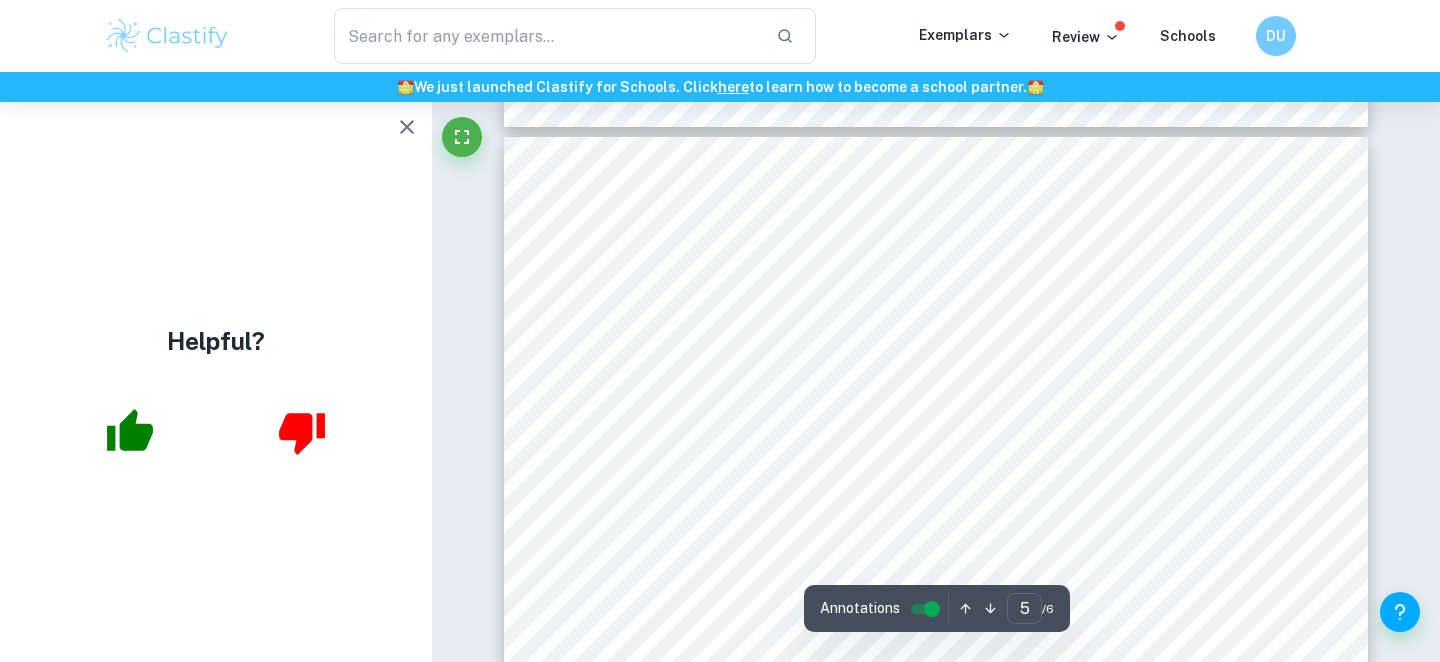 scroll, scrollTop: 5060, scrollLeft: 0, axis: vertical 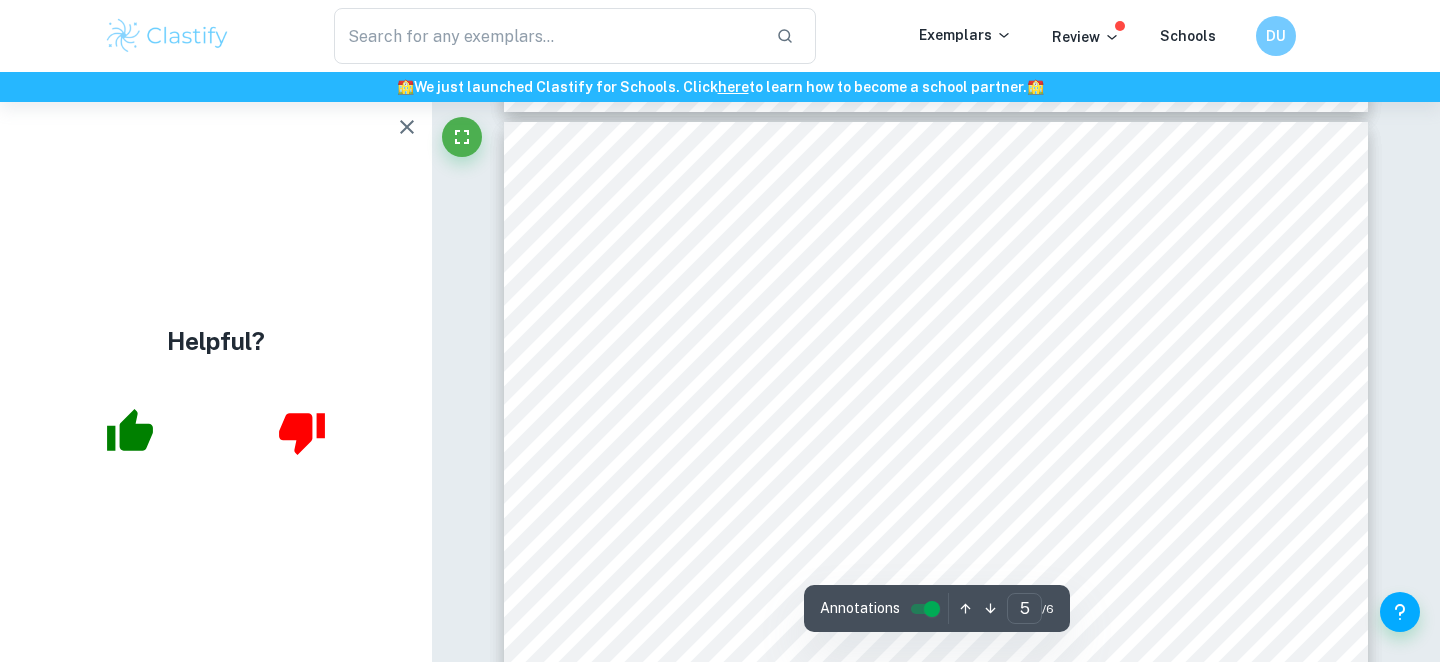 click on "Helpful?" at bounding box center [216, 382] 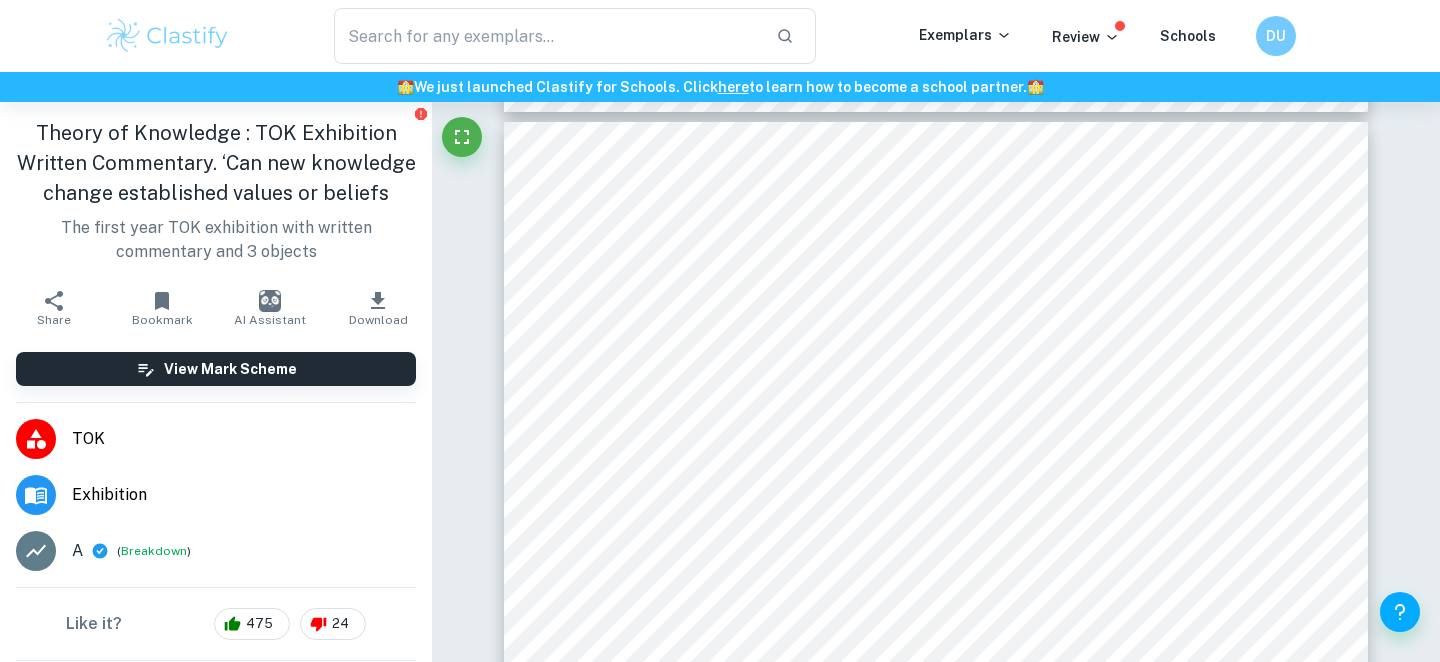 click 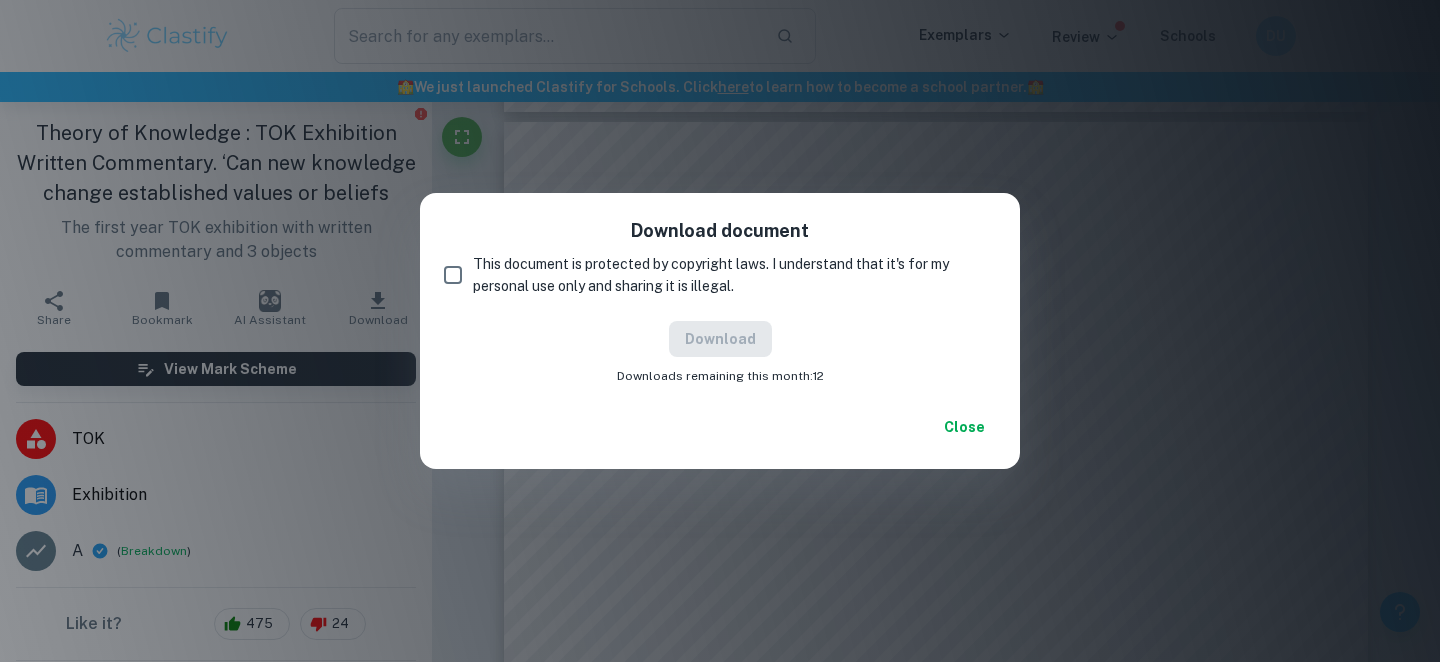 click on "This document is protected by copyright laws. I understand that it's for my personal use only and sharing it is illegal." at bounding box center [453, 275] 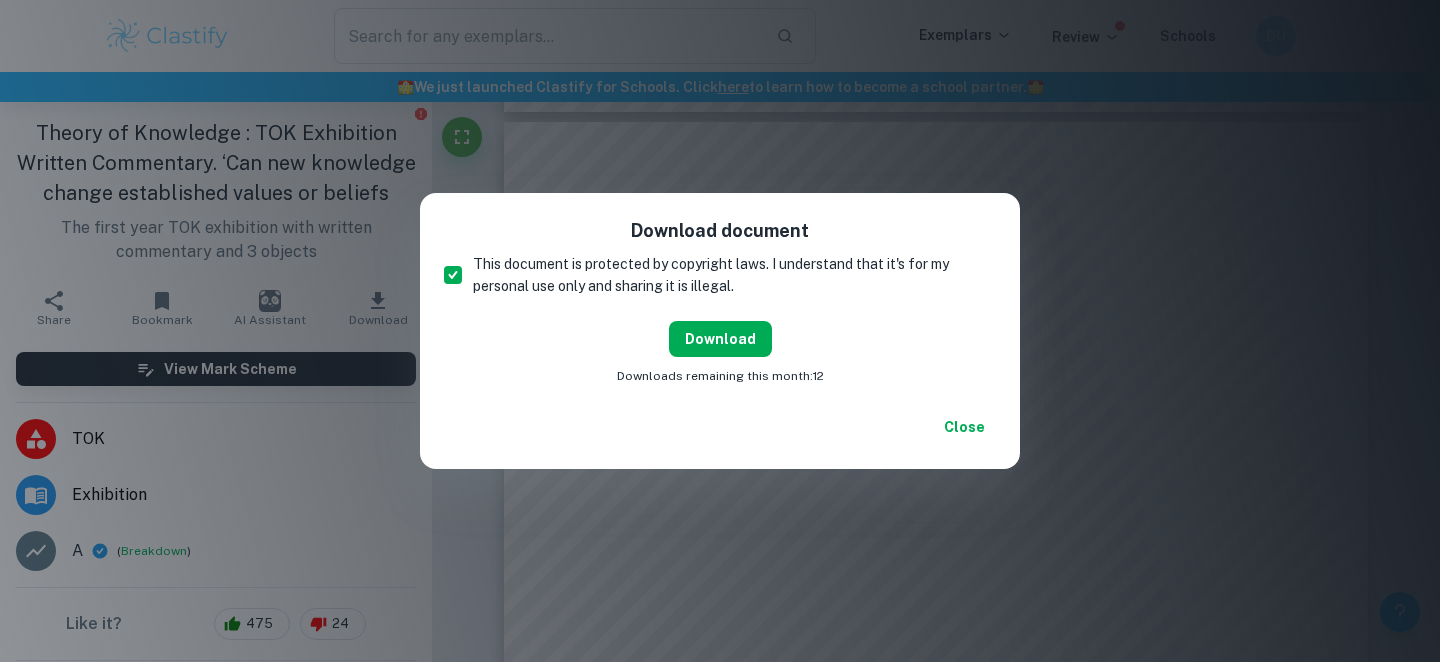 click on "Download" at bounding box center [720, 339] 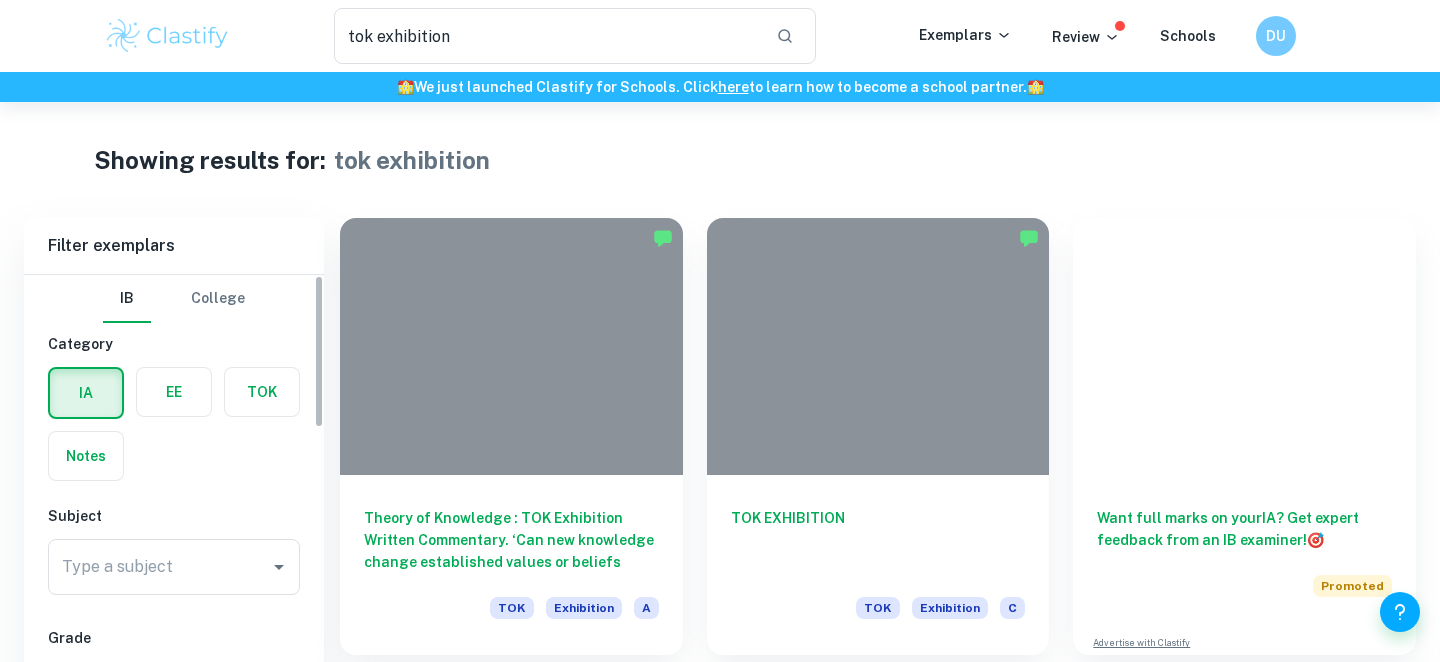 scroll, scrollTop: 2378, scrollLeft: 0, axis: vertical 